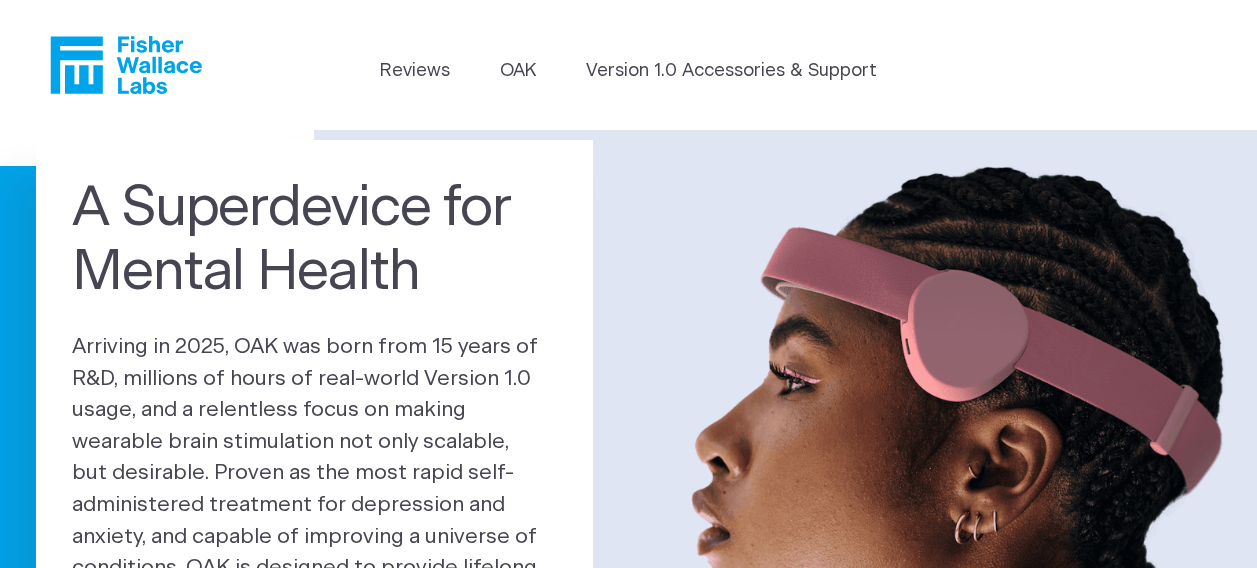 scroll, scrollTop: 0, scrollLeft: 0, axis: both 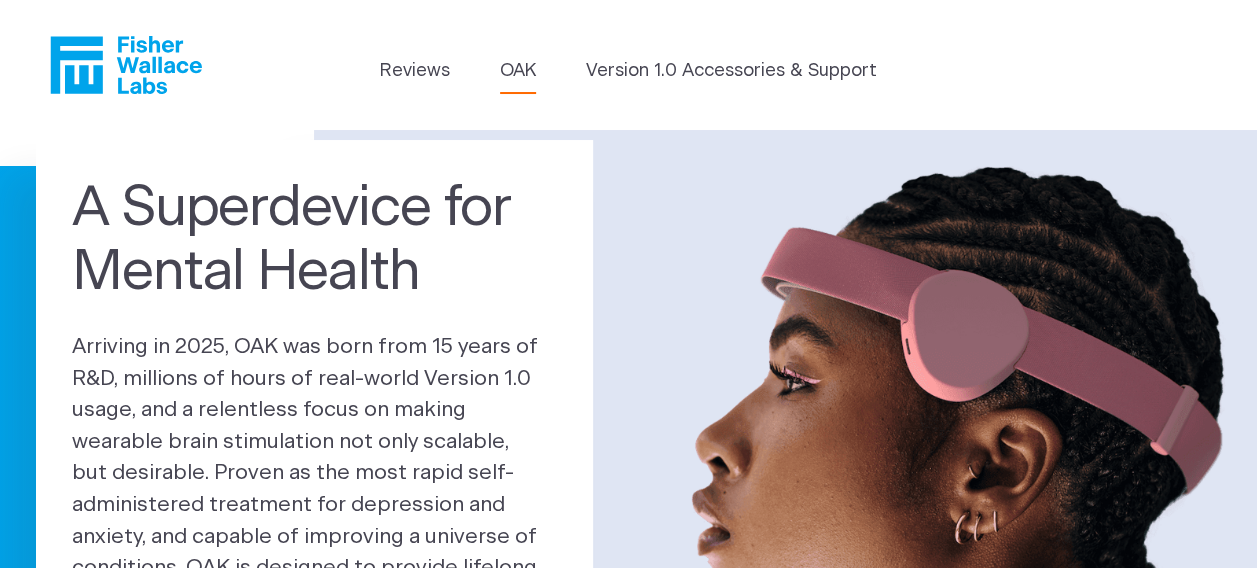 click on "OAK" at bounding box center (518, 71) 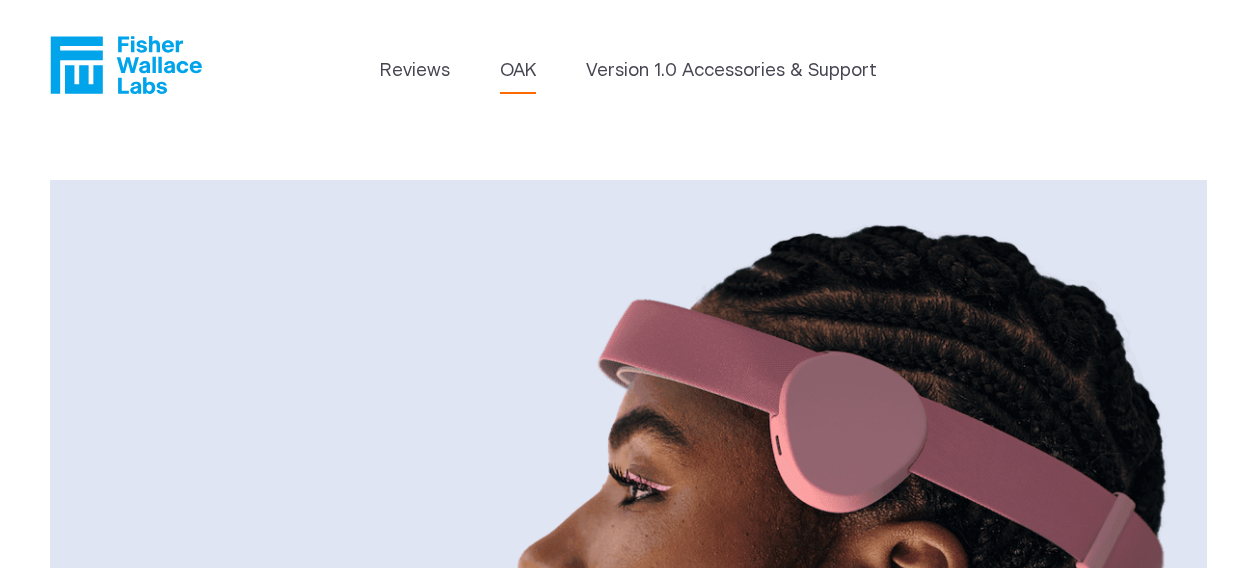 scroll, scrollTop: 0, scrollLeft: 0, axis: both 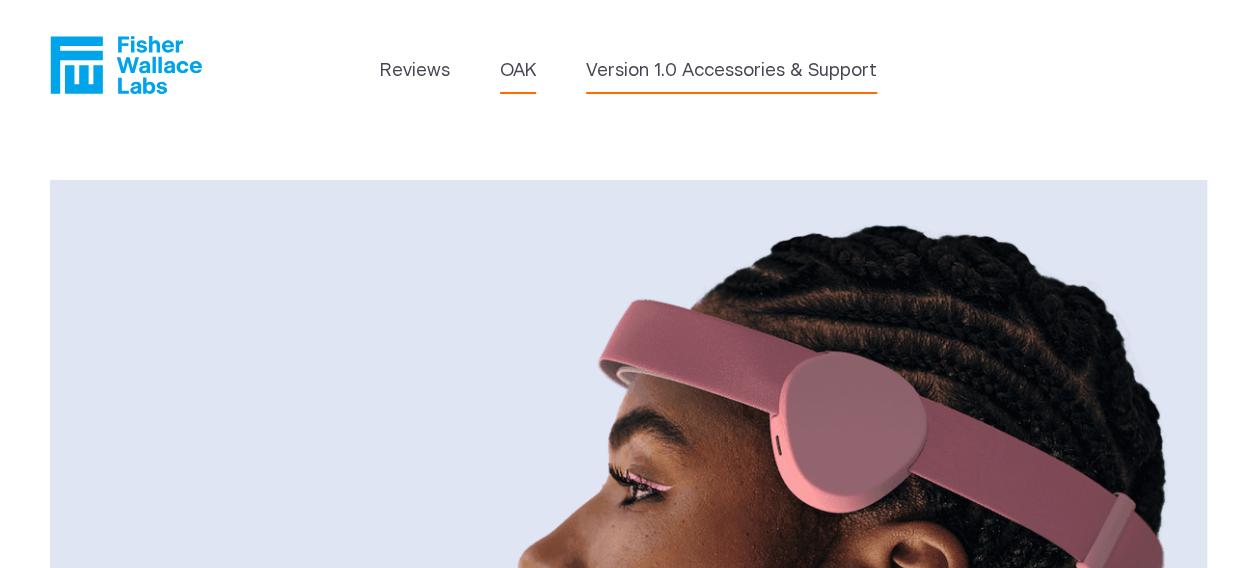 click on "Version 1.0 Accessories & Support" at bounding box center [731, 71] 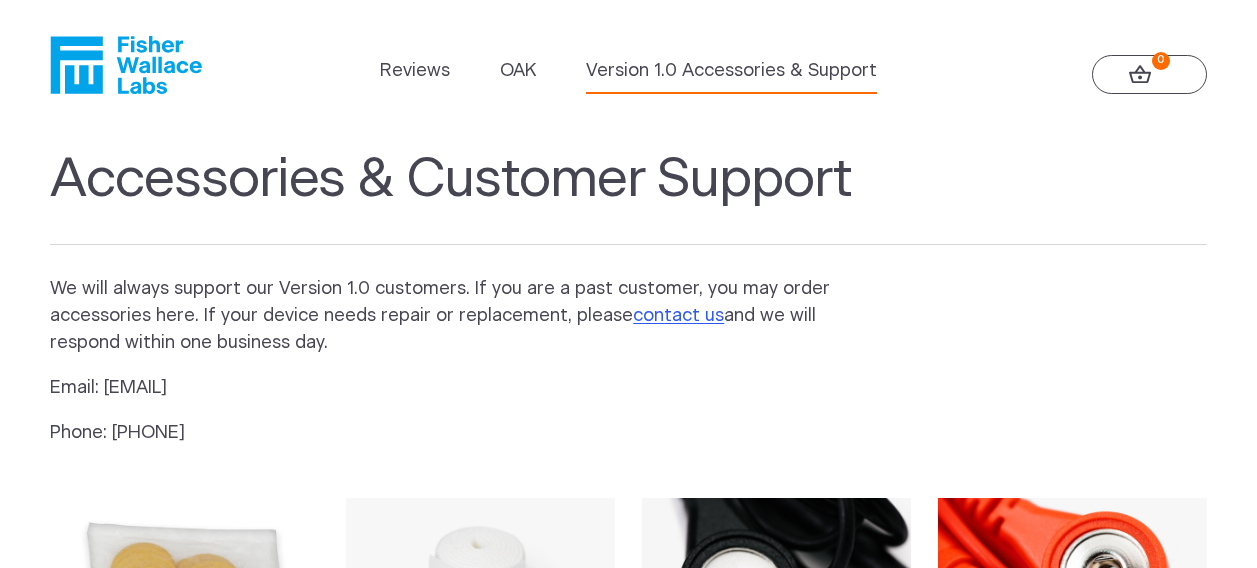 scroll, scrollTop: 0, scrollLeft: 0, axis: both 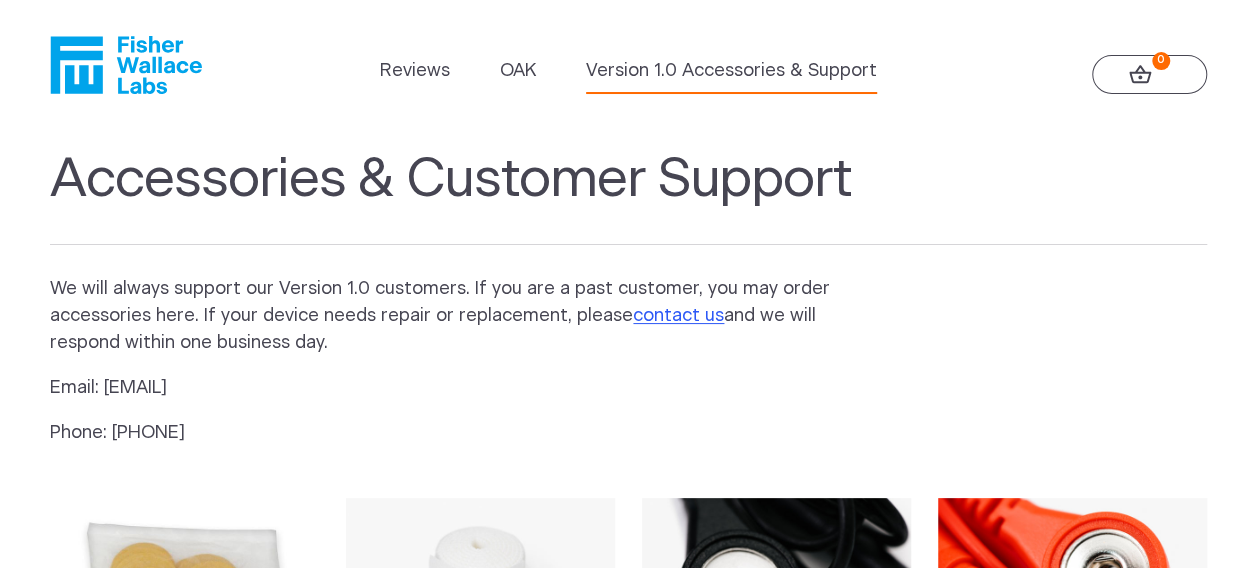 click 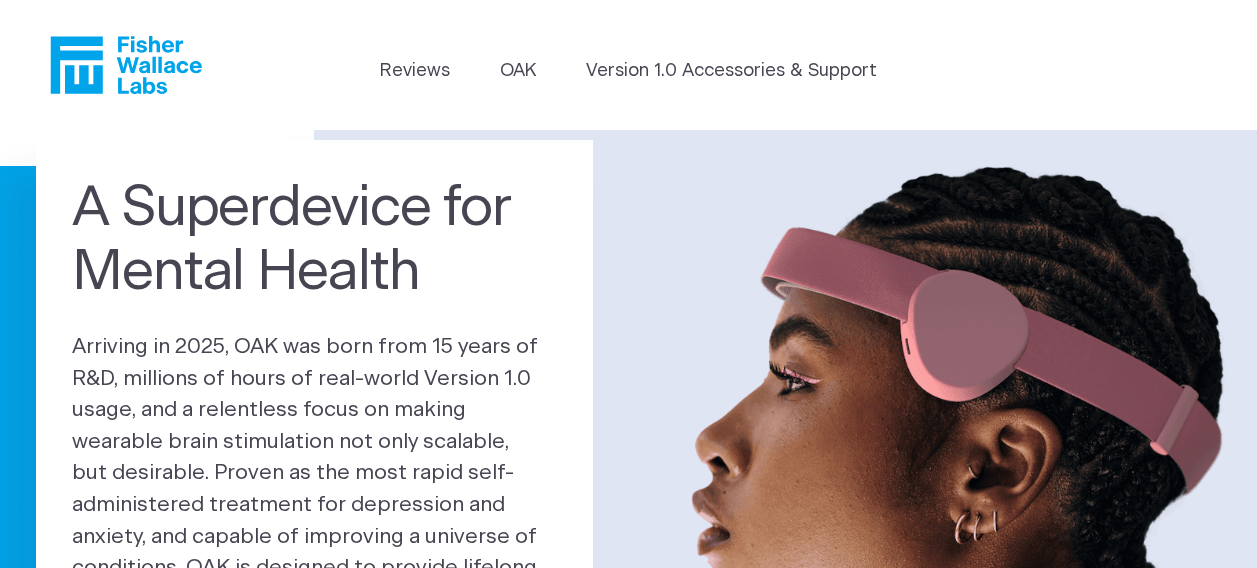 scroll, scrollTop: 0, scrollLeft: 0, axis: both 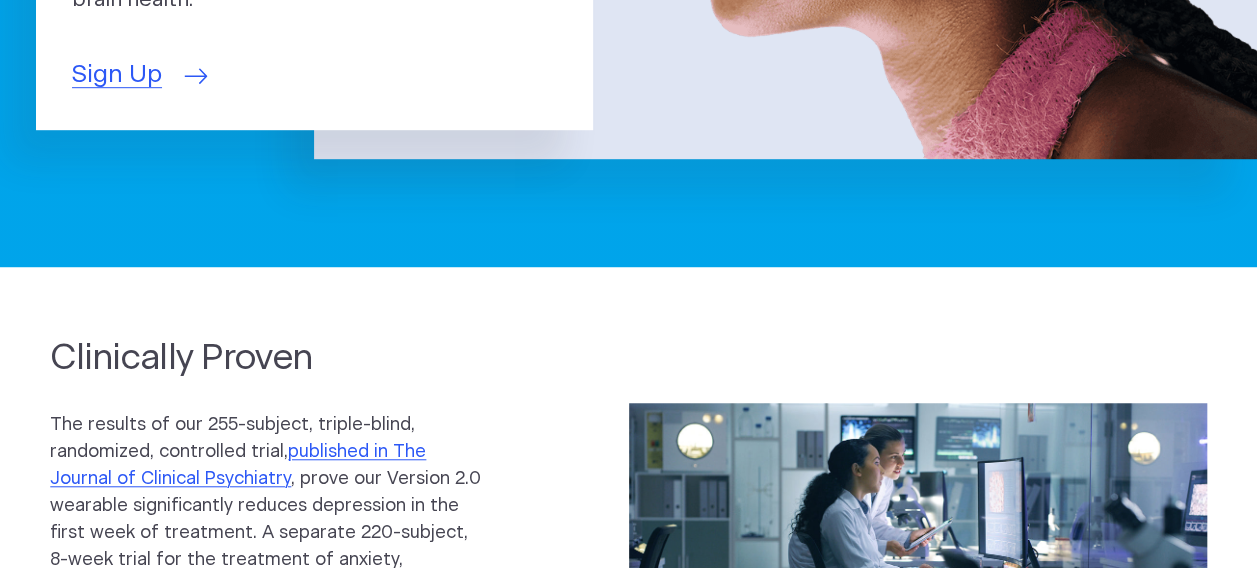 click on "Sign Up" at bounding box center [117, 75] 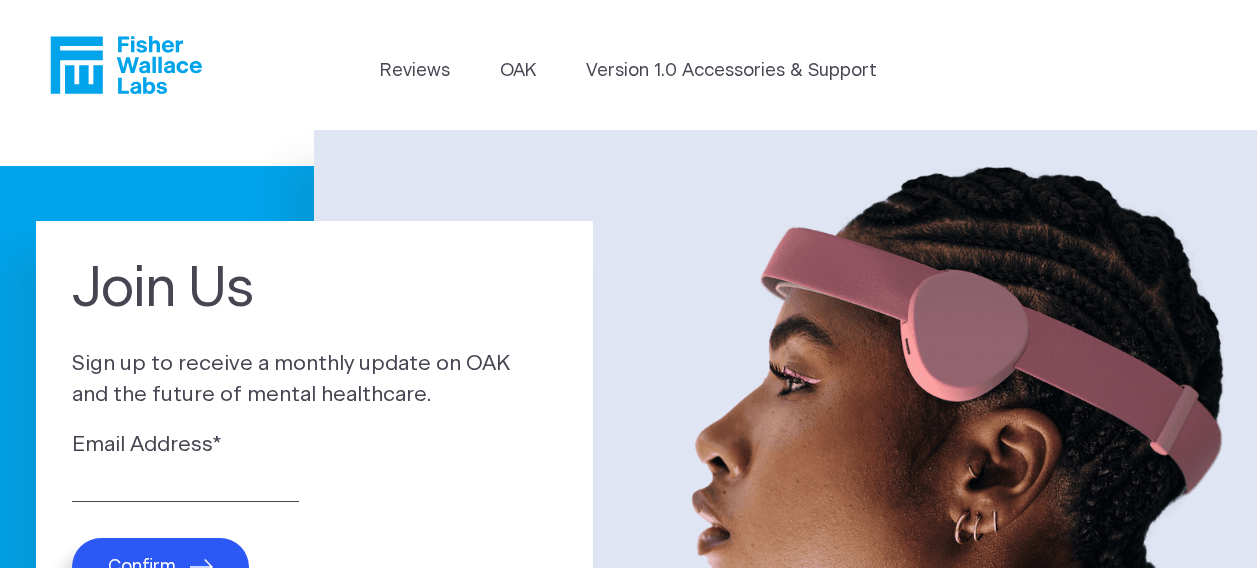 scroll, scrollTop: 0, scrollLeft: 0, axis: both 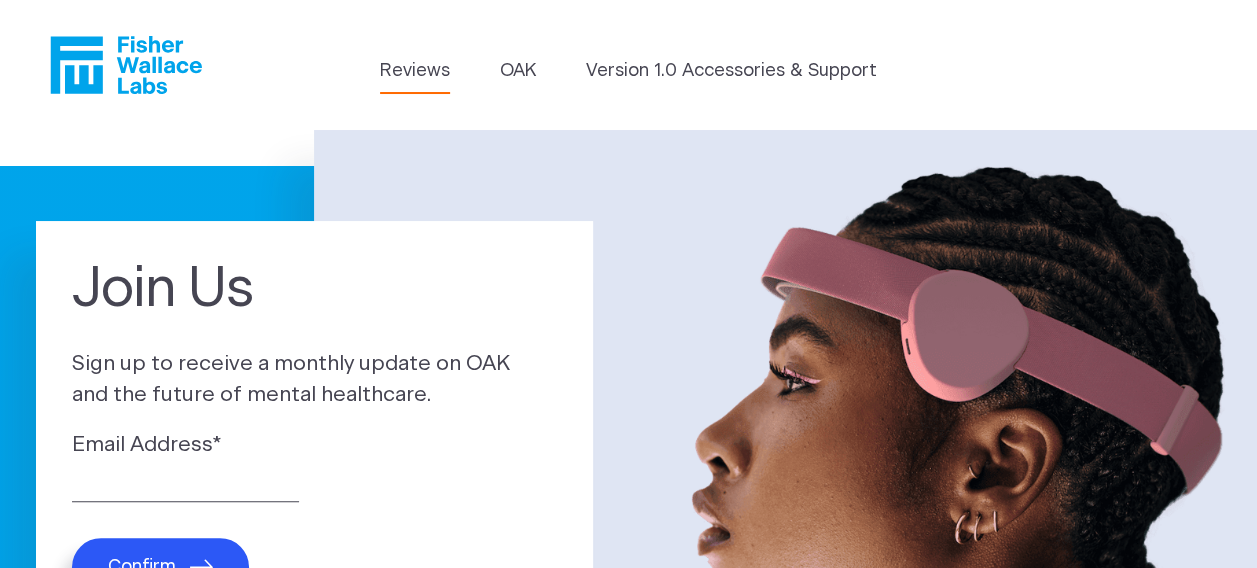 click on "Reviews" at bounding box center (415, 71) 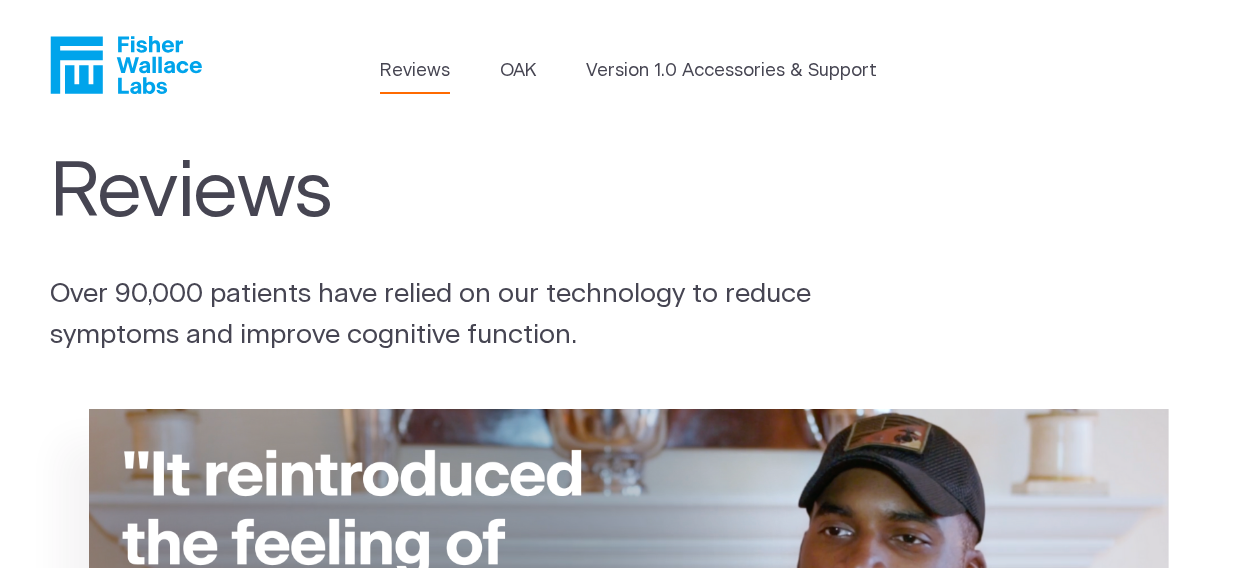 scroll, scrollTop: 0, scrollLeft: 0, axis: both 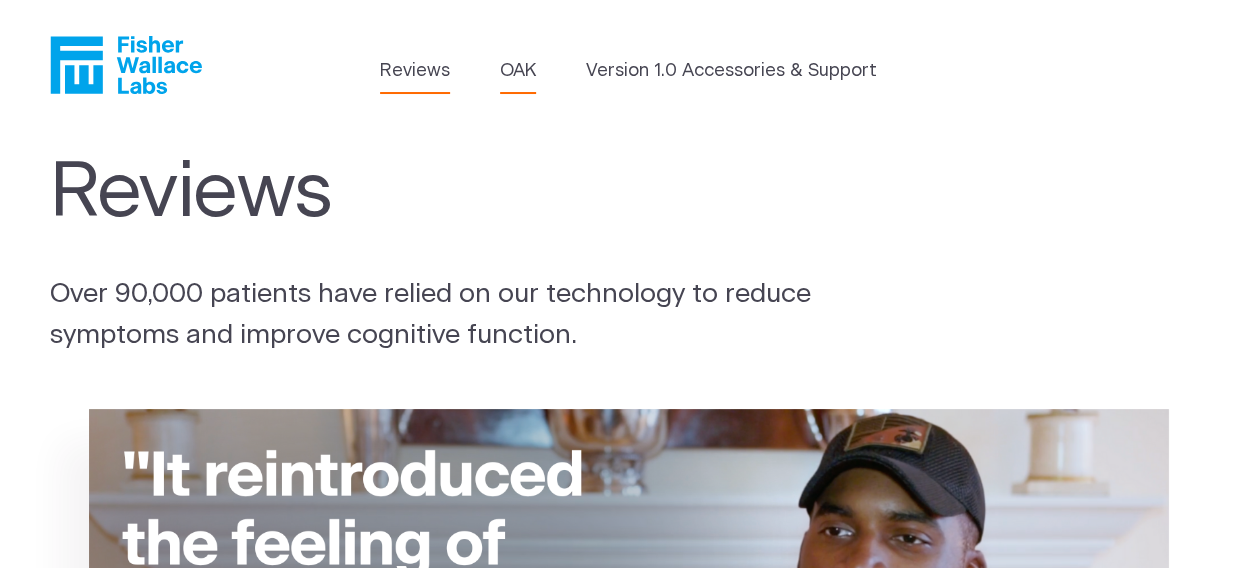 click on "OAK" at bounding box center (518, 71) 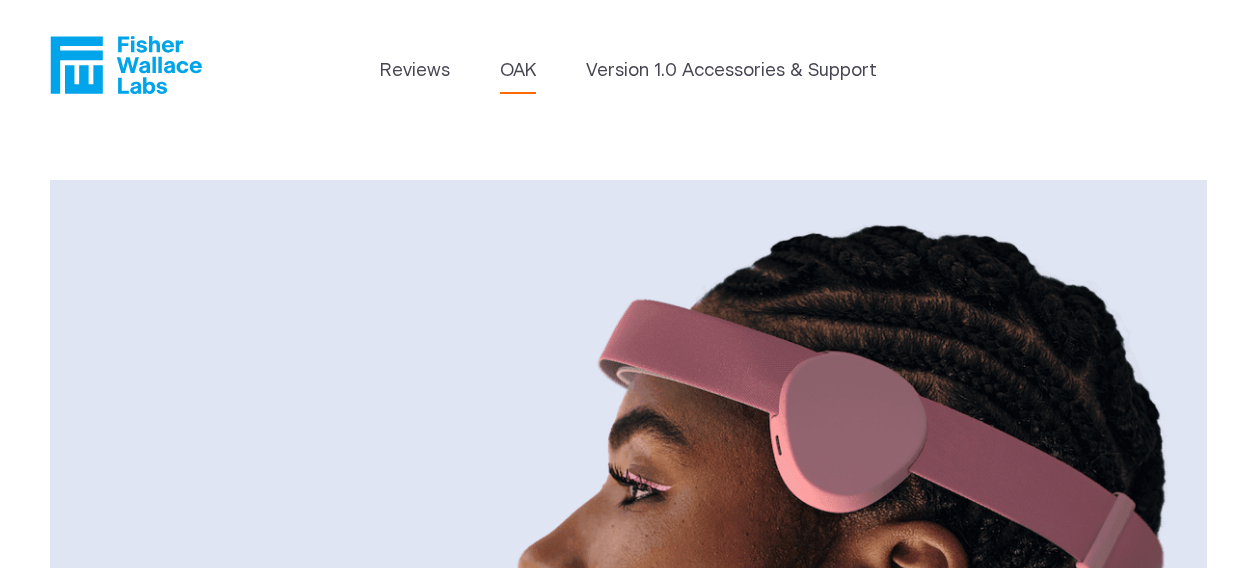 scroll, scrollTop: 0, scrollLeft: 0, axis: both 